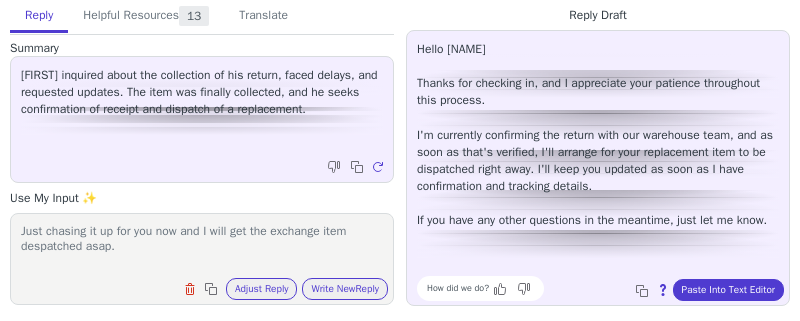 scroll, scrollTop: 0, scrollLeft: 0, axis: both 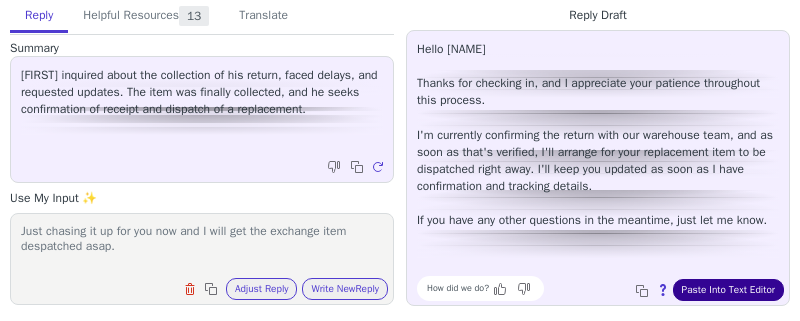 click on "Paste Into Text Editor" at bounding box center [728, 290] 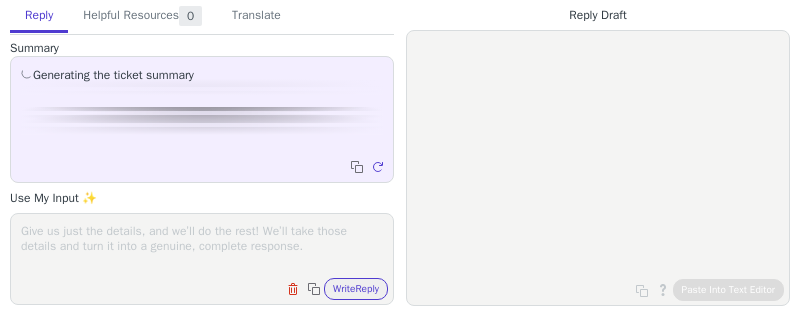 scroll, scrollTop: 0, scrollLeft: 0, axis: both 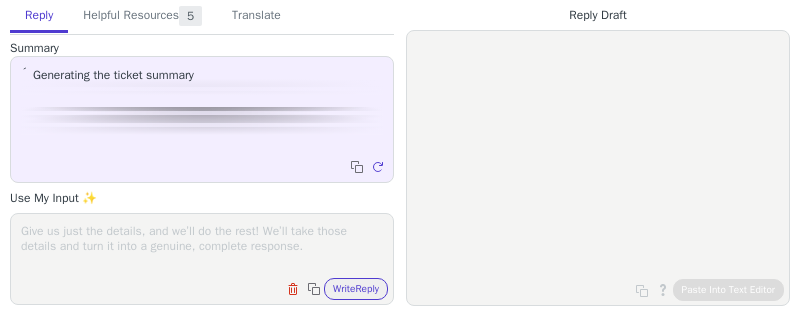 click at bounding box center [202, 246] 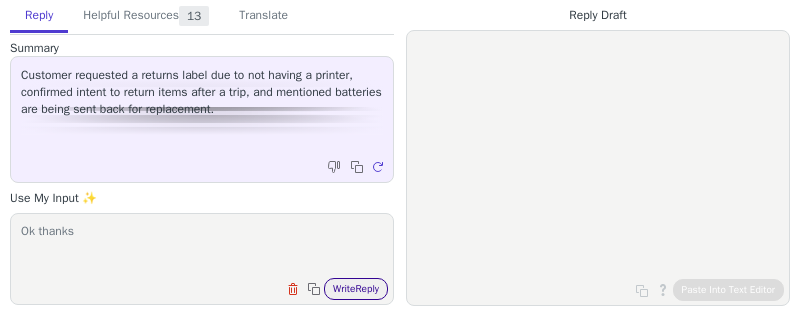type on "Ok thanks" 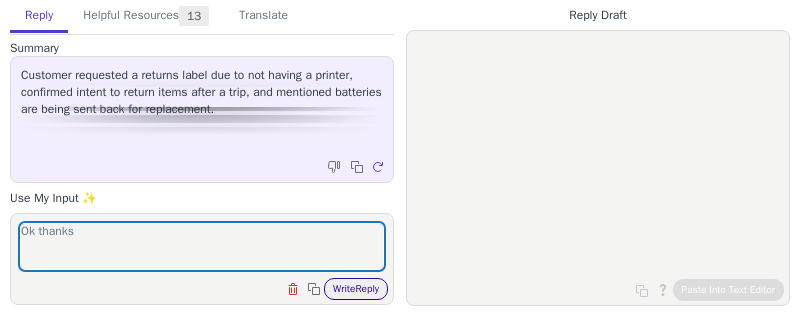 click on "Write  Reply" at bounding box center (356, 289) 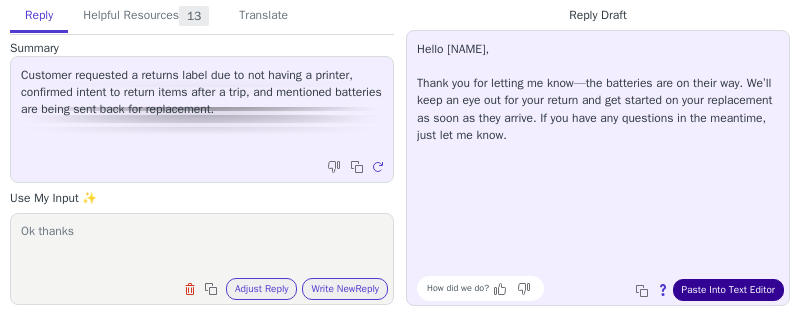 click on "Paste Into Text Editor" at bounding box center [728, 290] 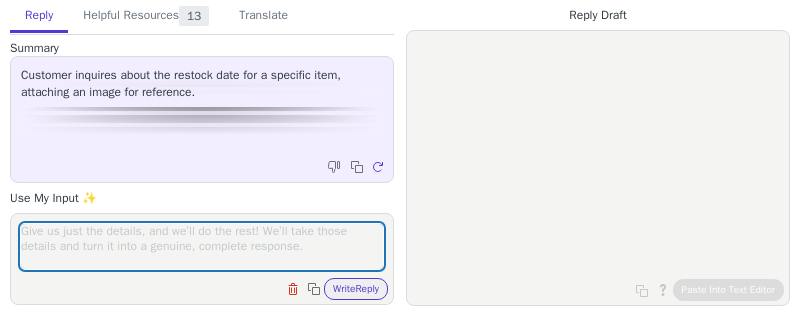 scroll, scrollTop: 0, scrollLeft: 0, axis: both 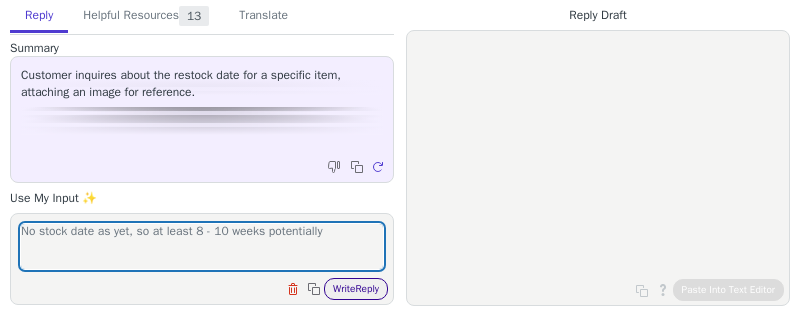 type on "No stock date as yet, so at least 8 - 10 weeks potentially" 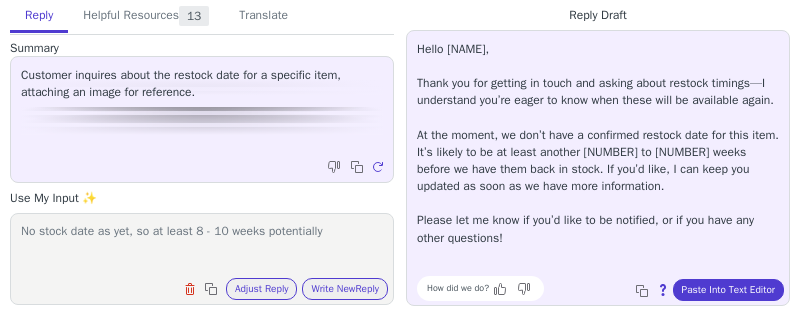 click on "Hello [NAME], Thank you for getting in touch and asking about restock timings—I understand you’re eager to know when these will be available again. At the moment, we don’t have a confirmed restock date for this item. It’s likely to be at least another [NUMBER] to [NUMBER] weeks before we have them back in stock. If you’d like, I can keep you updated as soon as we have more information. Please let me know if you’d like to be notified, or if you have any other questions! How did we do? Copy to clipboard About this reply Paste Into Text Editor" at bounding box center [598, 168] 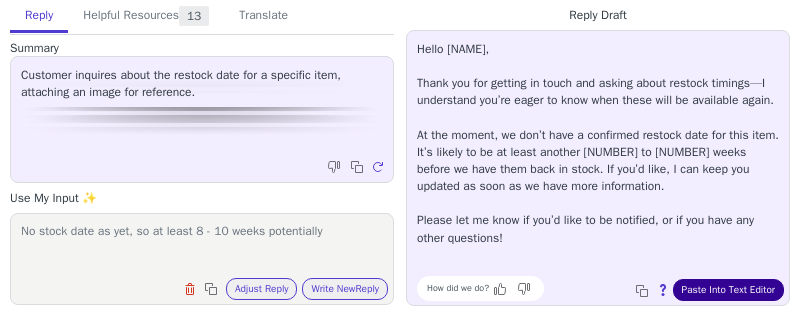 click on "Paste Into Text Editor" at bounding box center [728, 290] 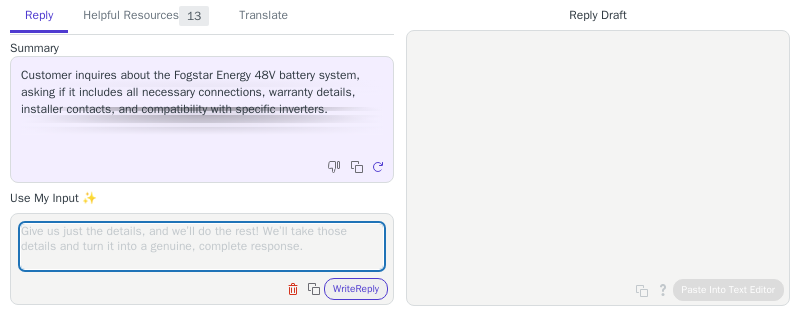 scroll, scrollTop: 0, scrollLeft: 0, axis: both 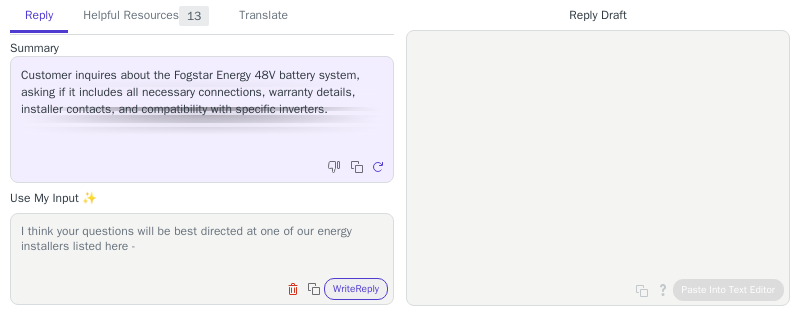 click on "I think your questions will be best directed at one of our energy installers listed here -" at bounding box center [202, 246] 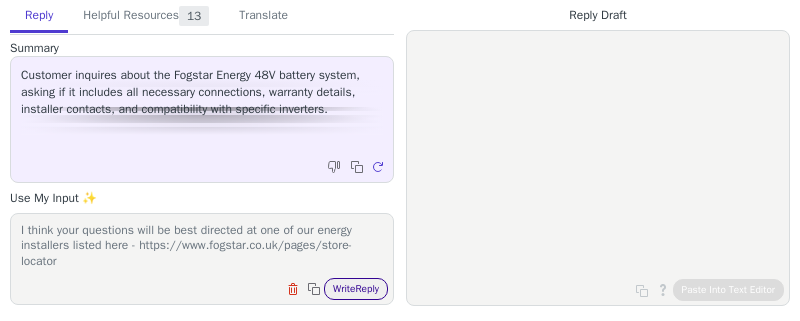 type on "I think your questions will be best directed at one of our energy installers listed here - https://www.fogstar.co.uk/pages/store-locator" 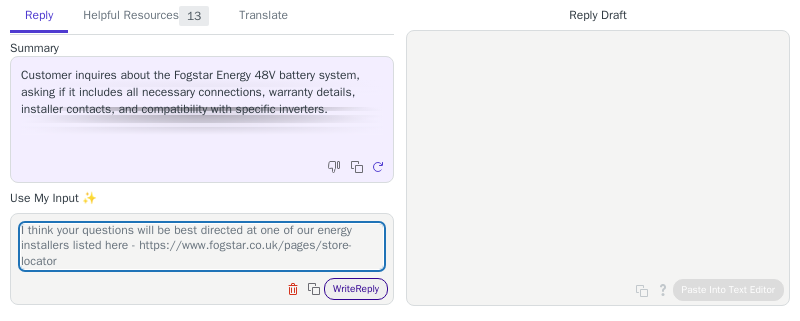 click on "Write  Reply" at bounding box center [356, 289] 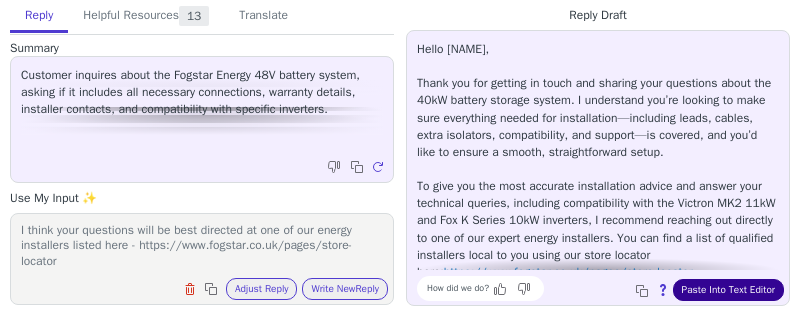 click on "Paste Into Text Editor" at bounding box center [728, 290] 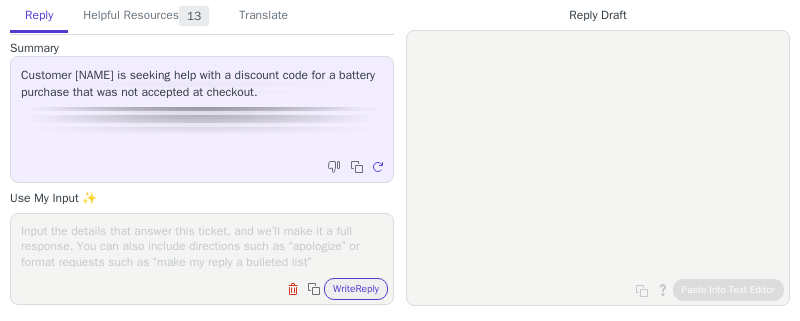 scroll, scrollTop: 0, scrollLeft: 0, axis: both 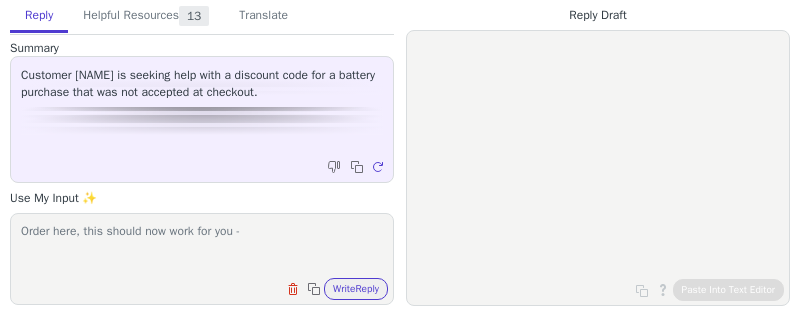 paste on "https://www.fogstar.co.uk/discount/10NOW" 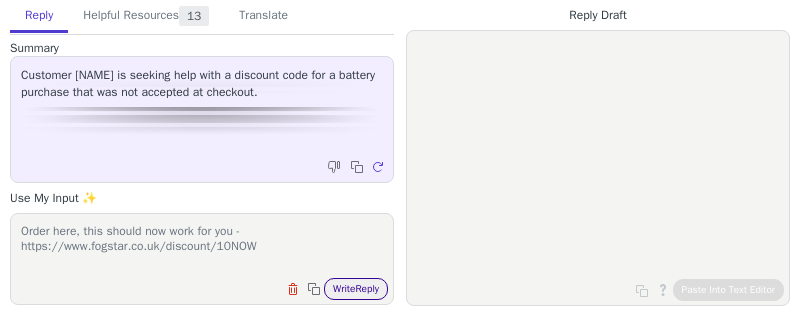 type on "Order here, this should now work for you - https://www.fogstar.co.uk/discount/10NOW" 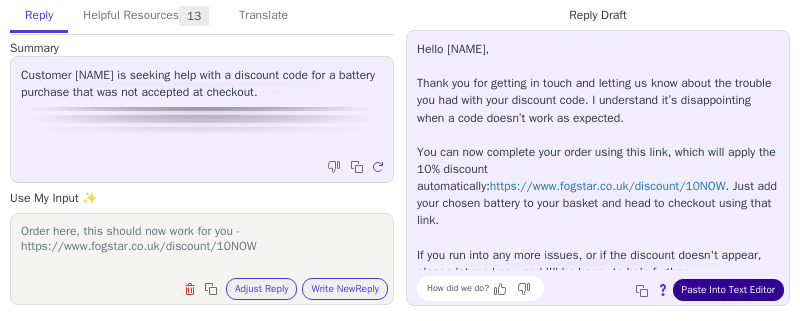 click on "Paste Into Text Editor" at bounding box center [728, 290] 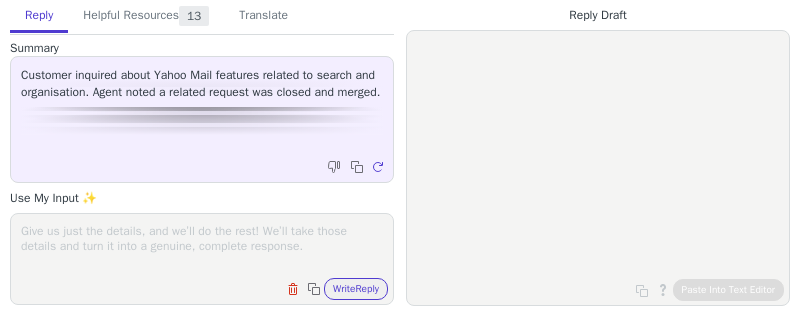scroll, scrollTop: 0, scrollLeft: 0, axis: both 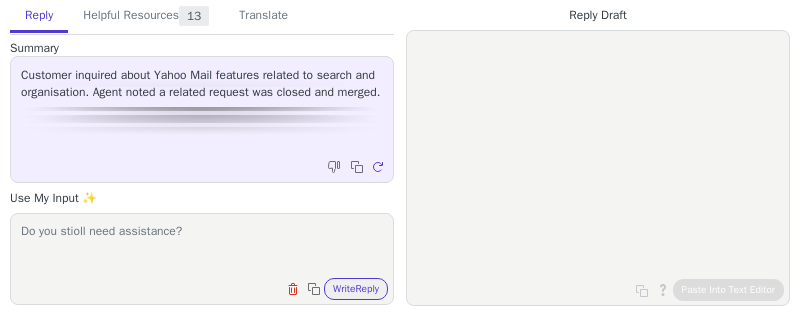 click on "Do you stioll need assistance?" at bounding box center (202, 246) 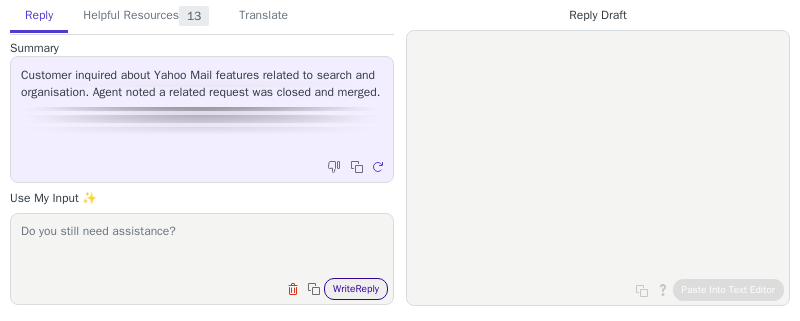type on "Do you still need assistance?" 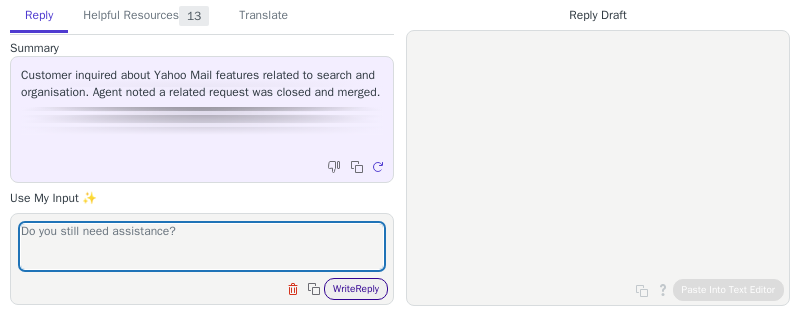 click on "Write  Reply" at bounding box center (356, 289) 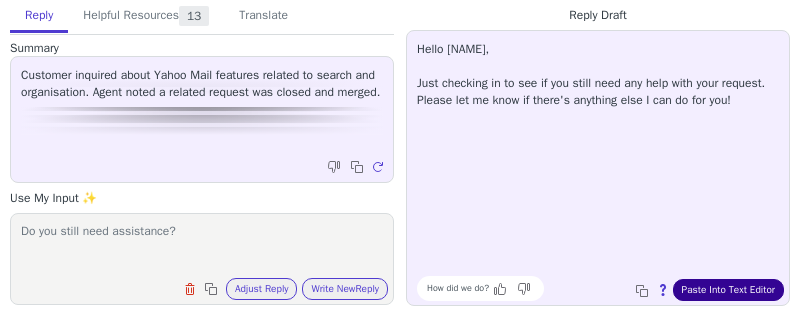 click on "Paste Into Text Editor" at bounding box center [728, 290] 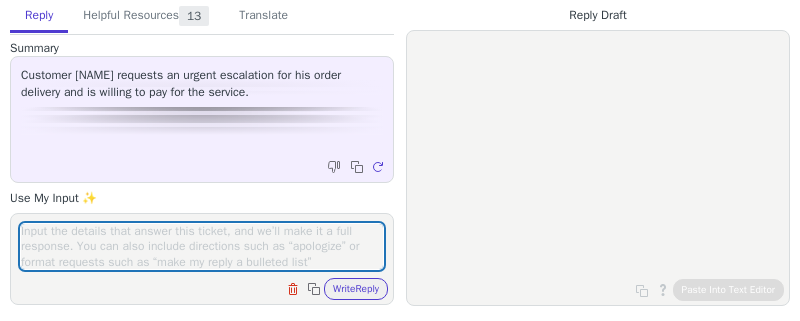 scroll, scrollTop: 0, scrollLeft: 0, axis: both 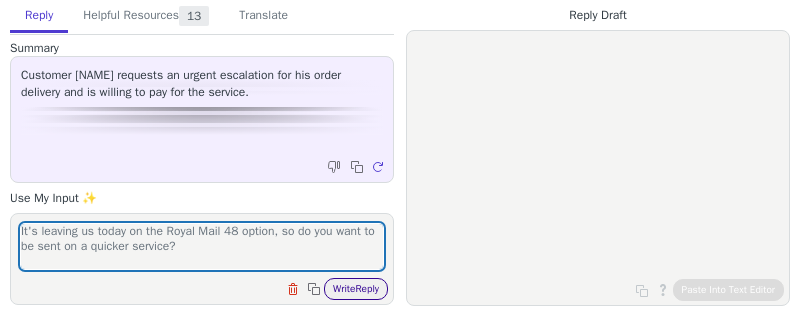 type on "It's leaving us today on the Royal Mail 48 option, so do you want to be sent on a quicker service?" 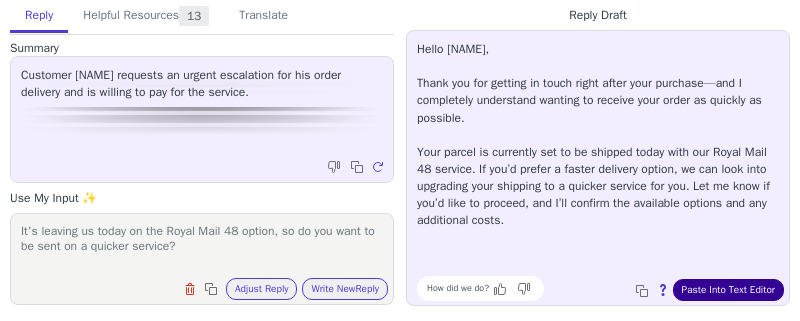 click on "Paste Into Text Editor" at bounding box center [728, 290] 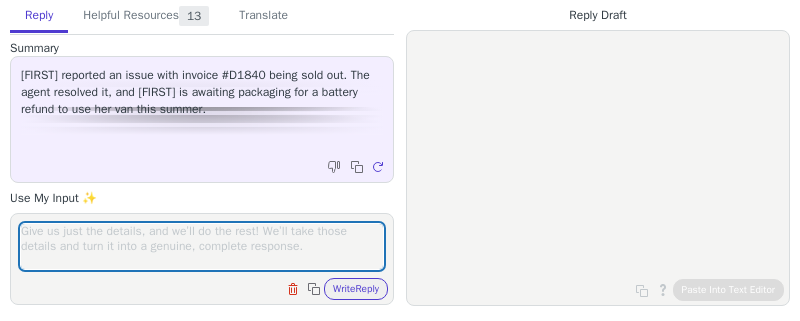 scroll, scrollTop: 0, scrollLeft: 0, axis: both 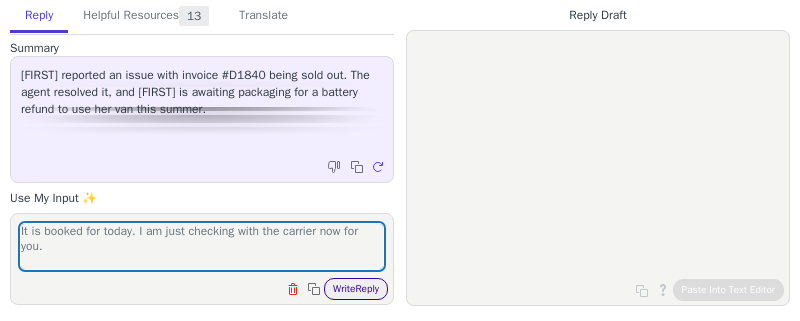 type on "It is booked for today. I am just checking with the carrier now for you." 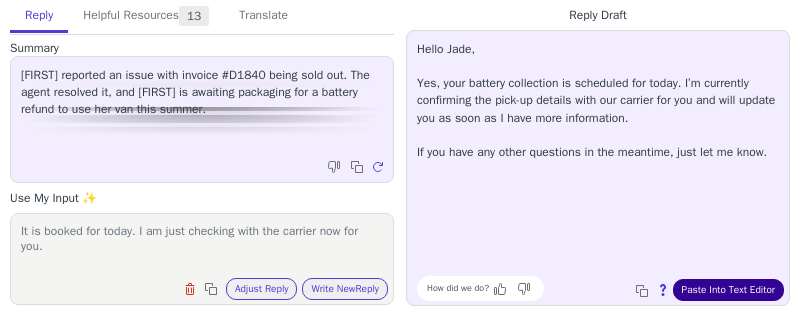 click on "Paste Into Text Editor" at bounding box center (728, 290) 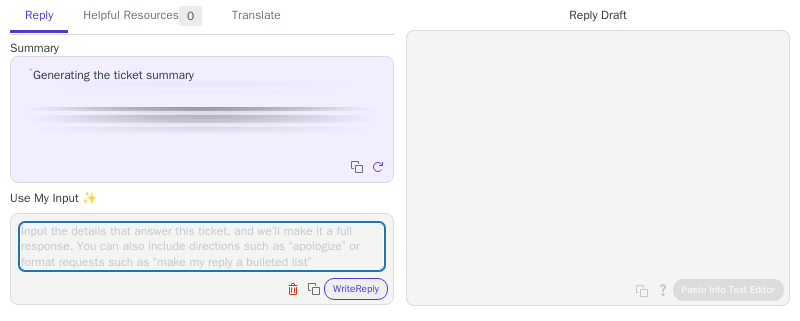 scroll, scrollTop: 0, scrollLeft: 0, axis: both 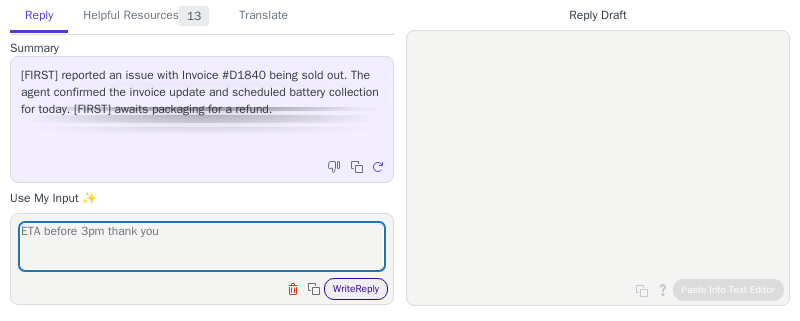 type on "ETA before 3pm thank you" 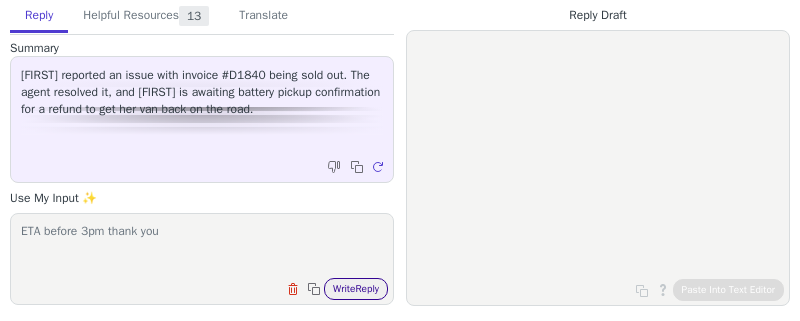 click on "Write  Reply" at bounding box center [356, 289] 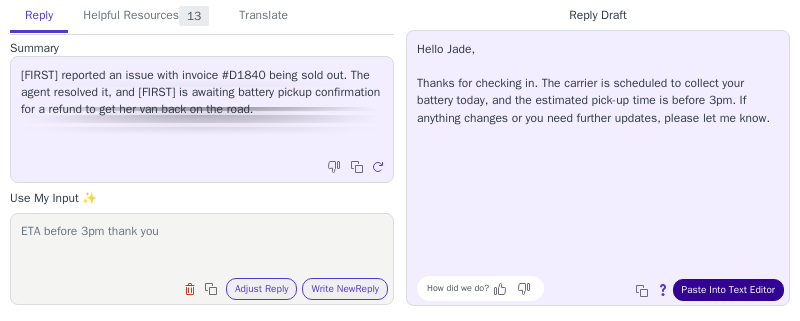 click on "Paste Into Text Editor" at bounding box center (728, 290) 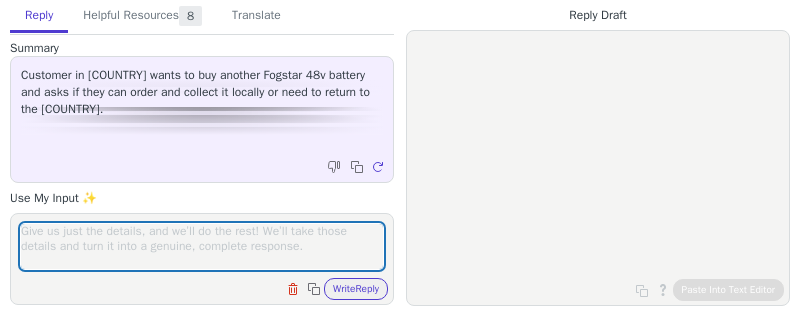 scroll, scrollTop: 0, scrollLeft: 0, axis: both 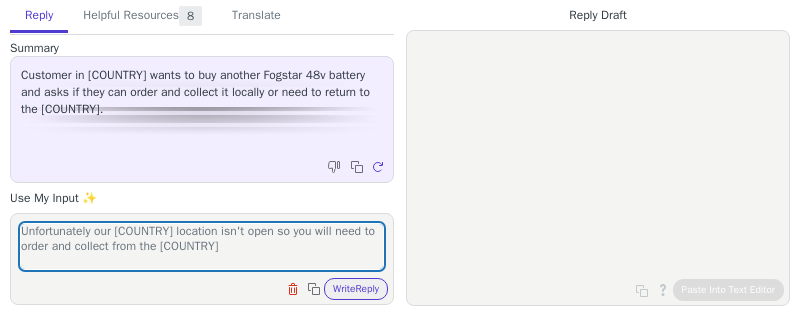 click on "Unfortunately our [COUNTRY] location isn't open so you will need to order and collect from the [COUNTRY]" at bounding box center [202, 246] 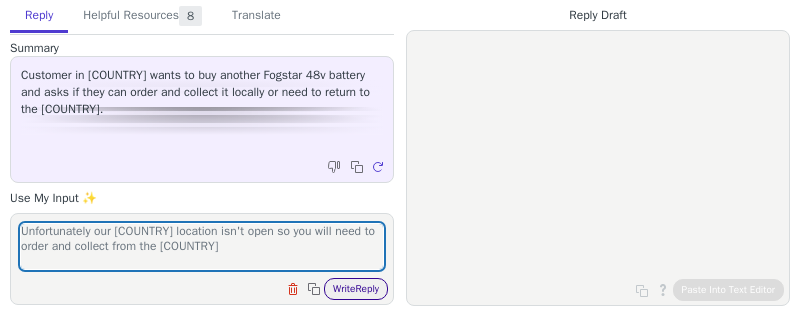 type on "Unfortunately our [COUNTRY] location isn't open so you will need to order and collect from the [COUNTRY]" 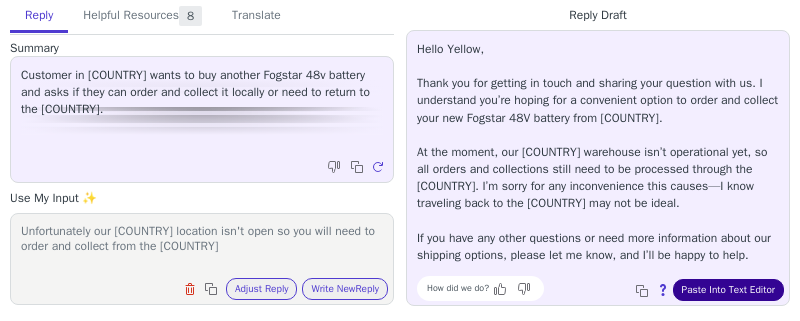 click on "Paste Into Text Editor" at bounding box center (728, 290) 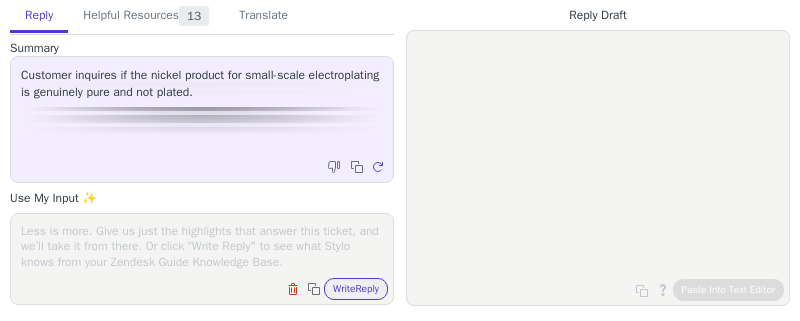 scroll, scrollTop: 0, scrollLeft: 0, axis: both 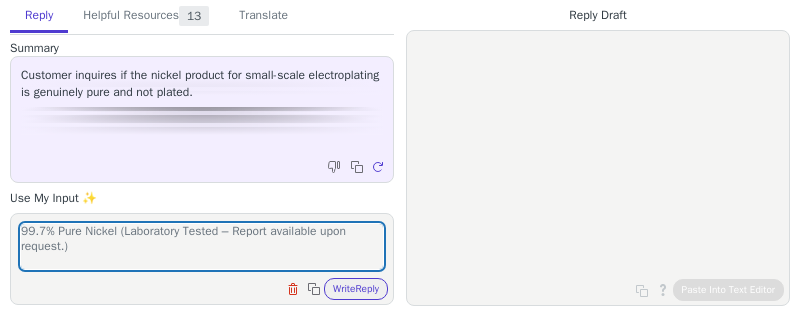 click on "99.7% Pure Nickel (Laboratory Tested – Report available upon request.) Clear field Copy to clipboard Write  Reply" at bounding box center [202, 259] 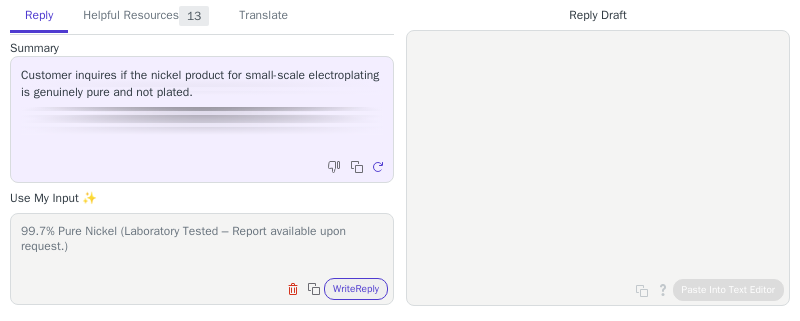 click on "99.7% Pure Nickel (Laboratory Tested – Report available upon request.) Clear field Copy to clipboard Write  Reply" at bounding box center [202, 259] 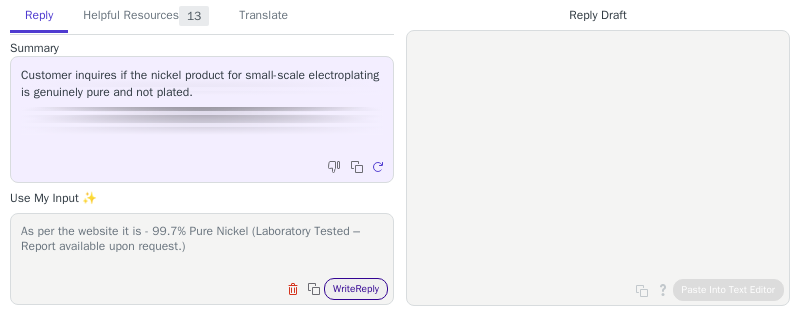 type on "As per the website it is - 99.7% Pure Nickel (Laboratory Tested – Report available upon request.)" 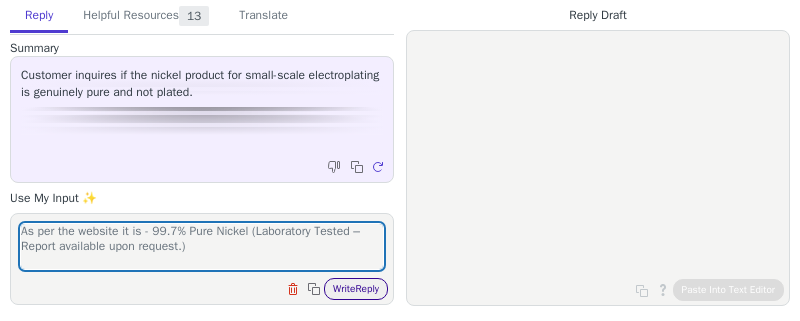 click on "Write  Reply" at bounding box center [356, 289] 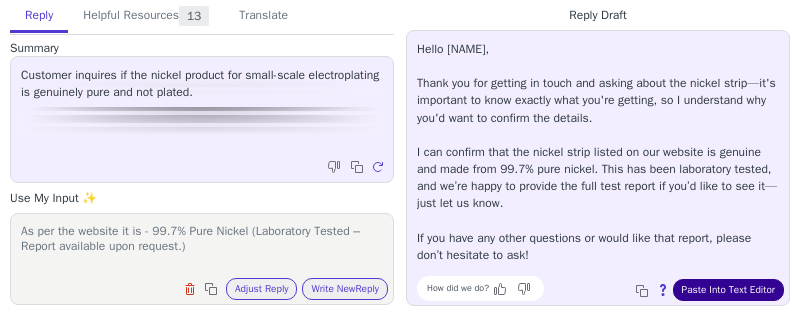 click on "Paste Into Text Editor" at bounding box center [728, 290] 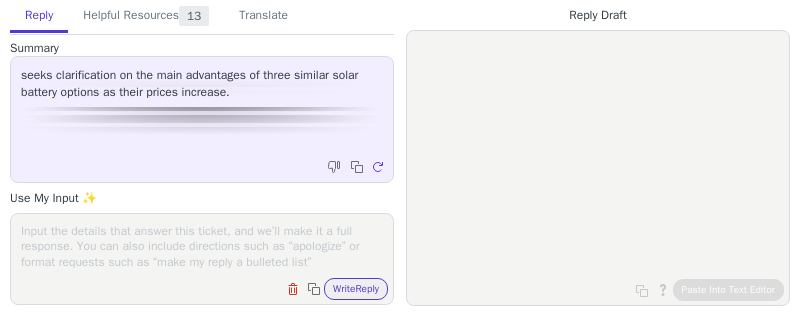 scroll, scrollTop: 0, scrollLeft: 0, axis: both 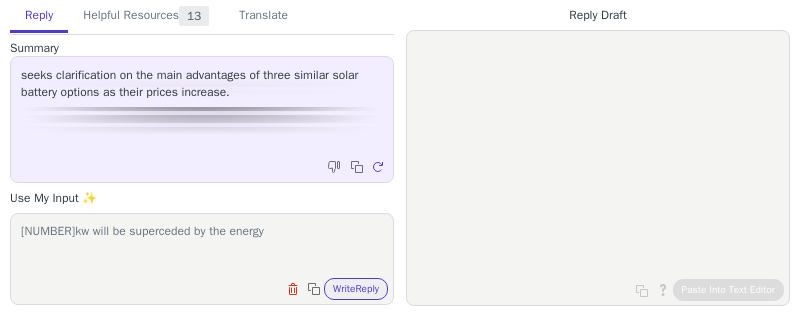 drag, startPoint x: 22, startPoint y: 231, endPoint x: 120, endPoint y: 263, distance: 103.09219 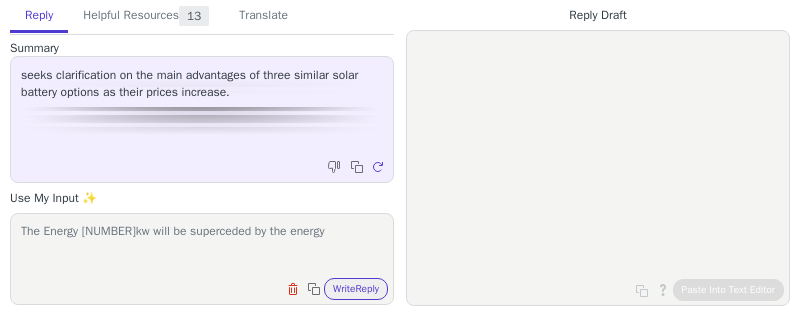 click on "The Energy [NUMBER]kw will be superceded by the energy" at bounding box center (202, 246) 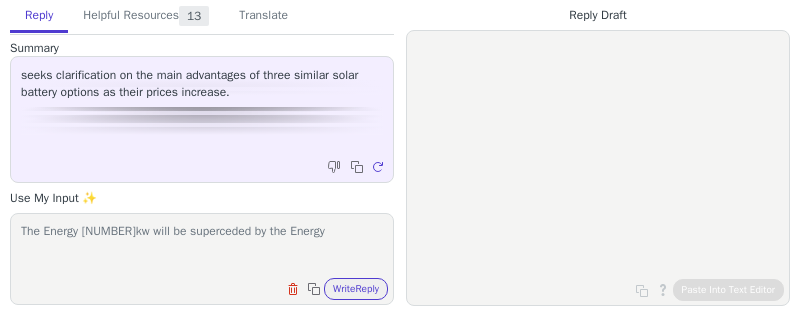 click on "The Energy [NUMBER]kw will be superceded by the Energy" at bounding box center [202, 246] 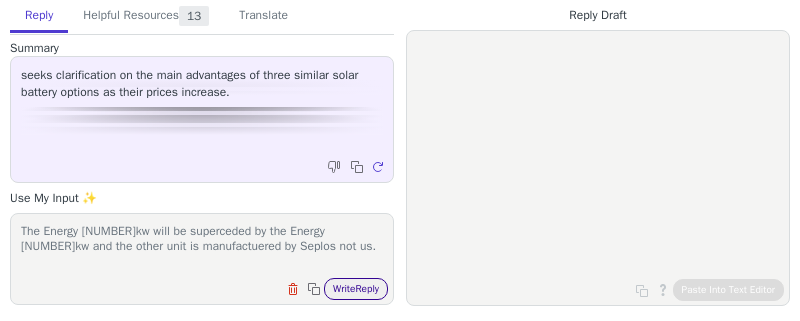 type on "The Energy [NUMBER]kw will be superceded by the Energy [NUMBER]kw and the other unit is manufactuered by Seplos not us." 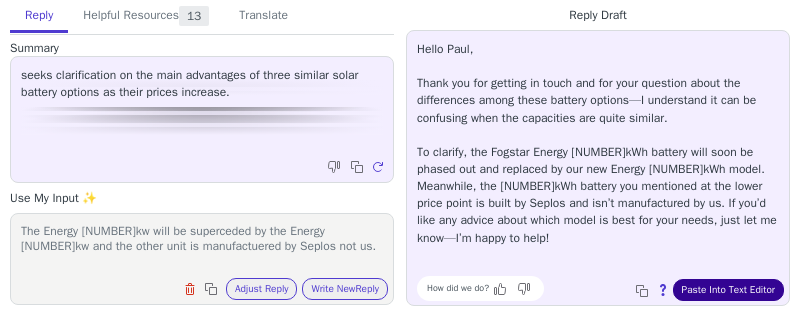 click on "Paste Into Text Editor" at bounding box center [728, 290] 